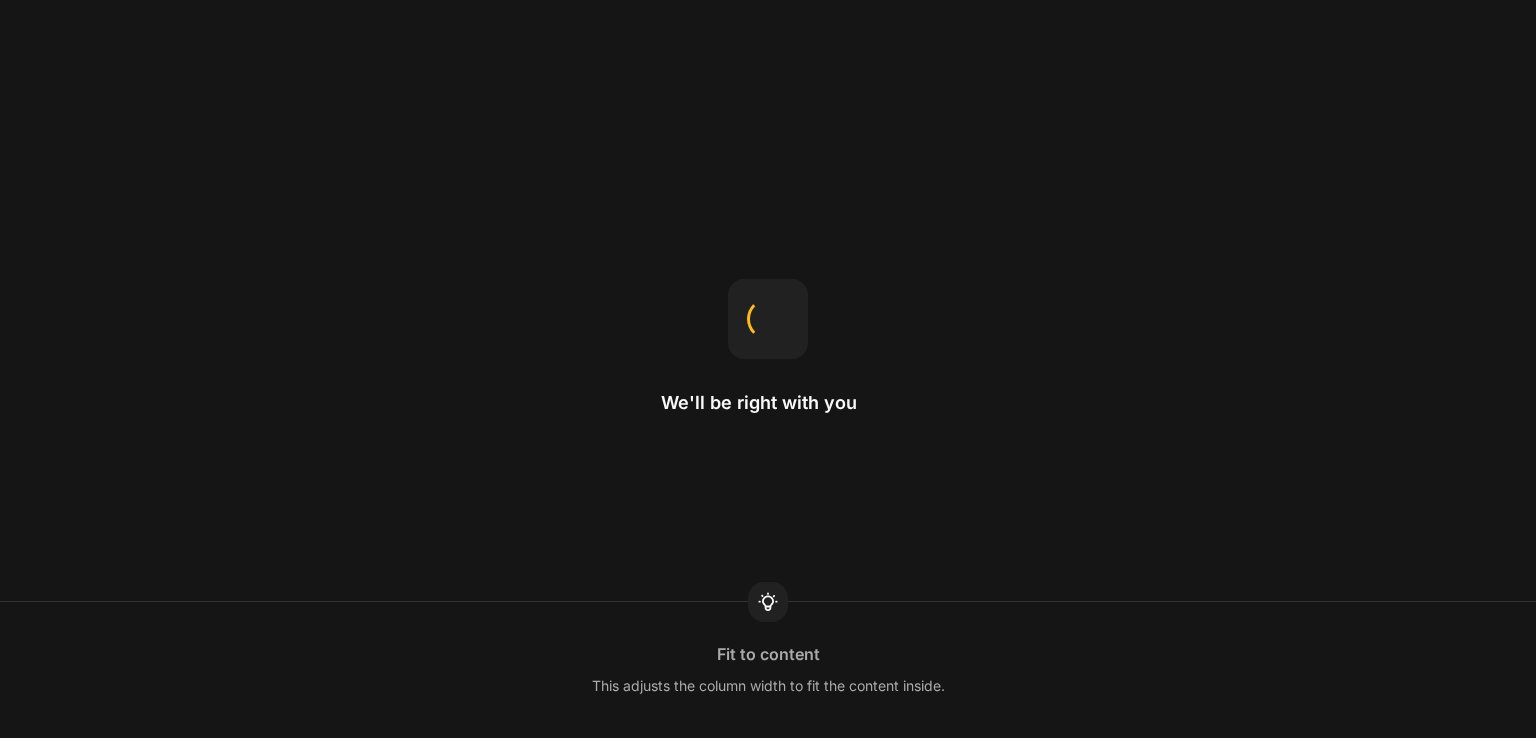 scroll, scrollTop: 0, scrollLeft: 0, axis: both 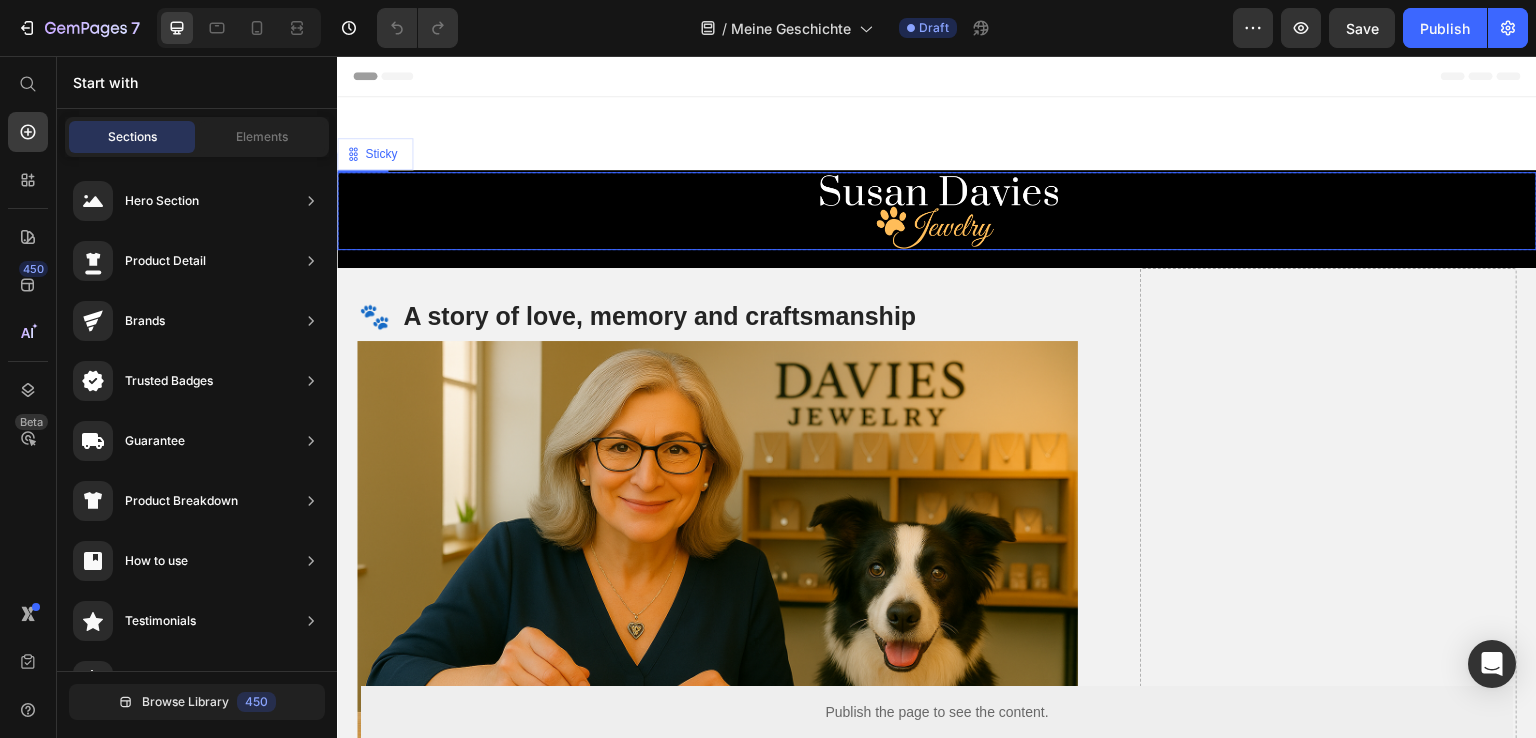 click at bounding box center (937, 211) 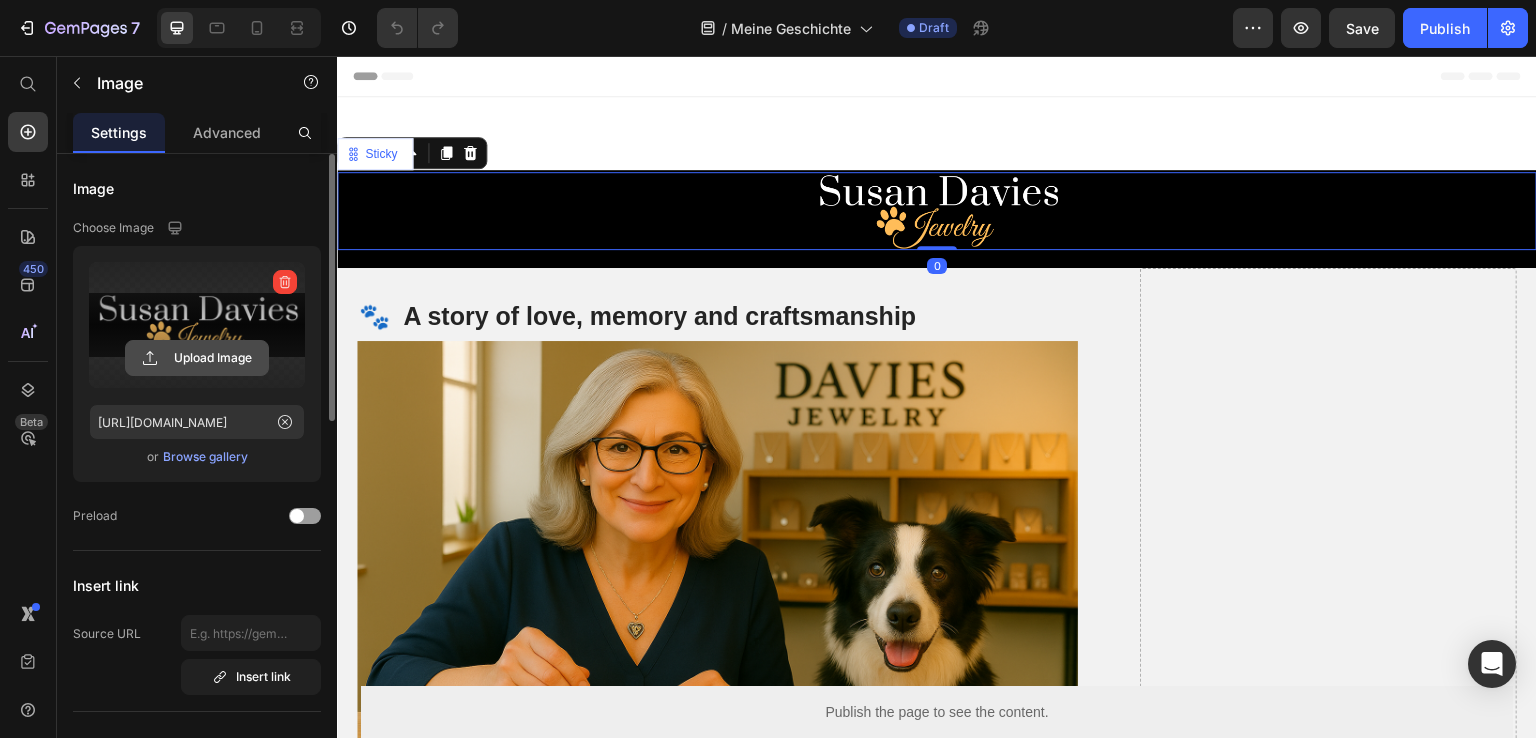click 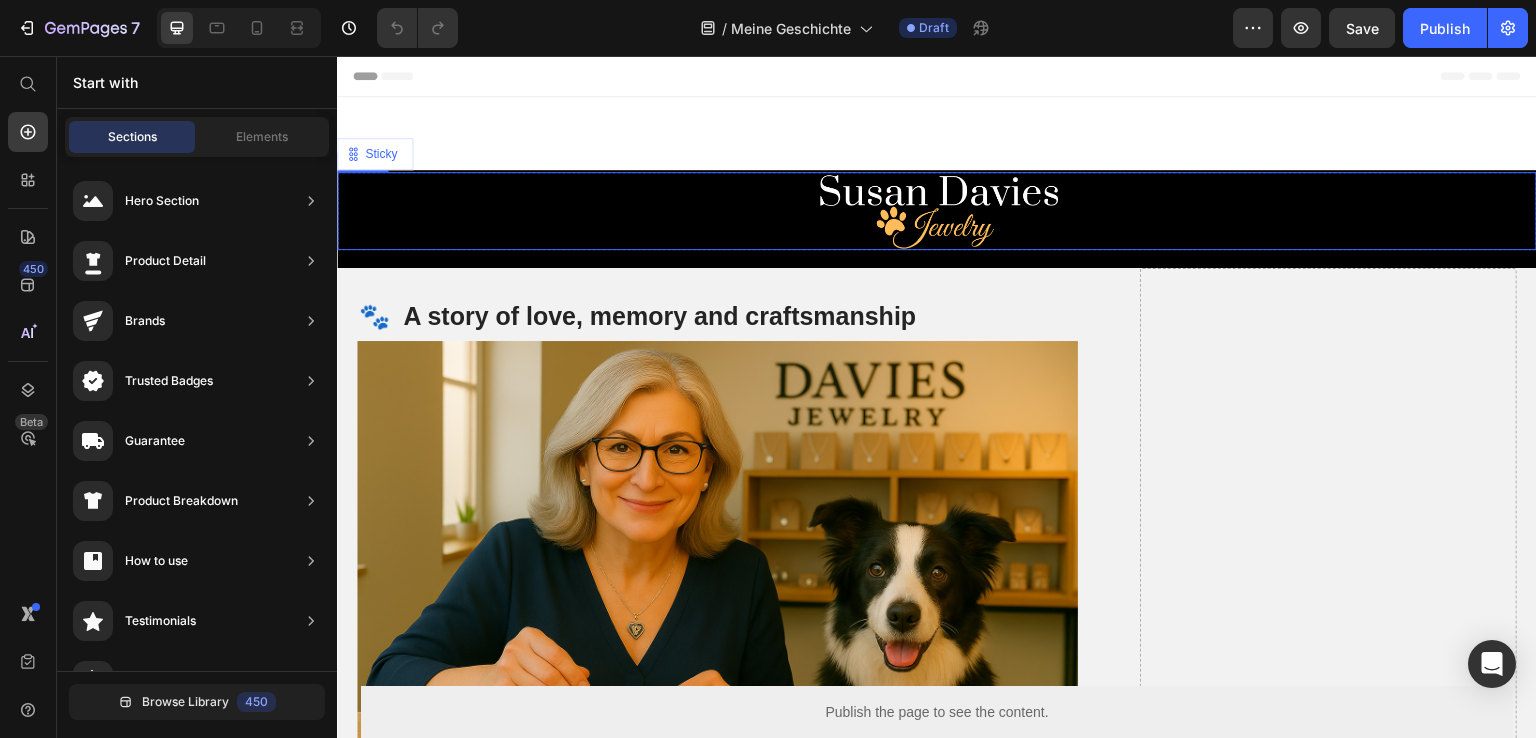 click at bounding box center [937, 211] 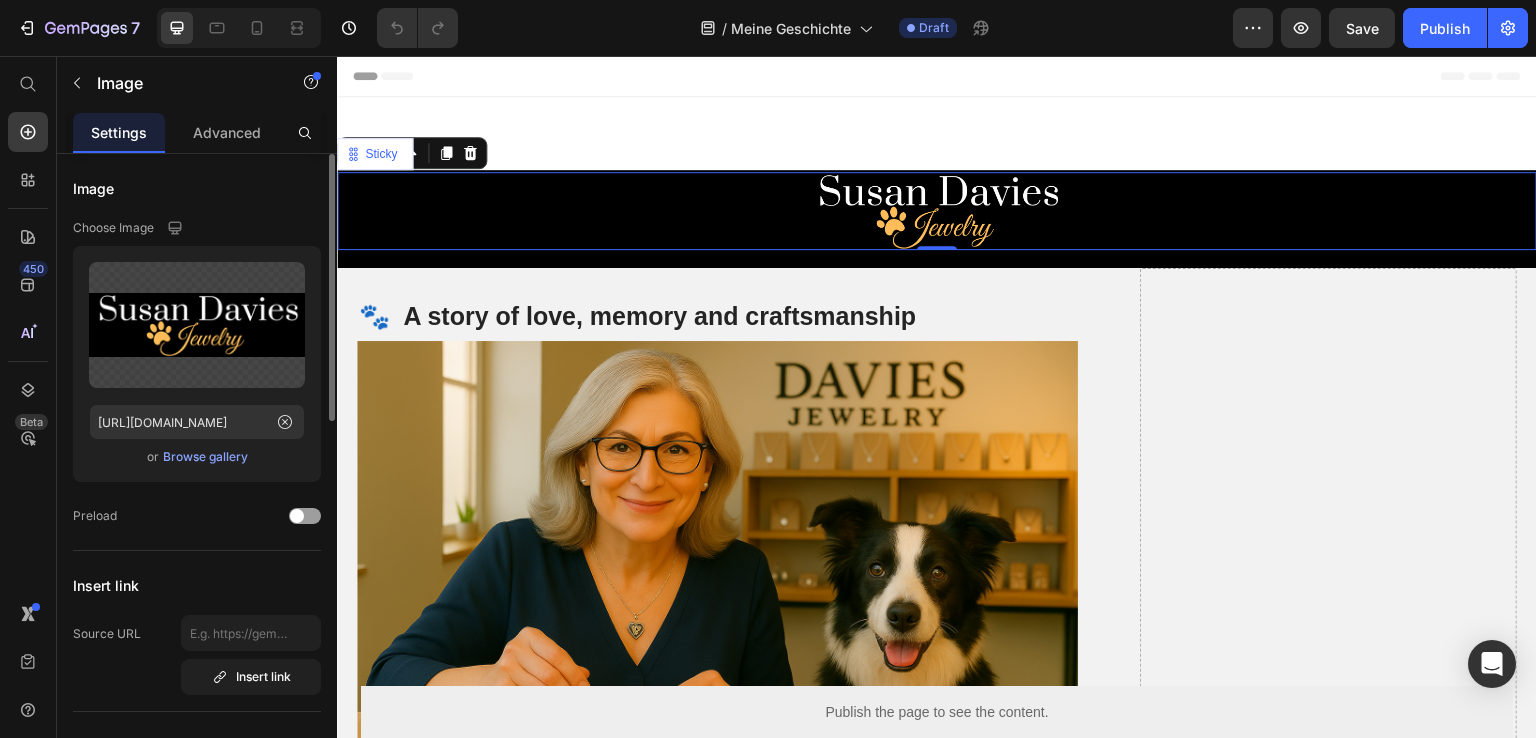 click on "Browse gallery" at bounding box center (205, 457) 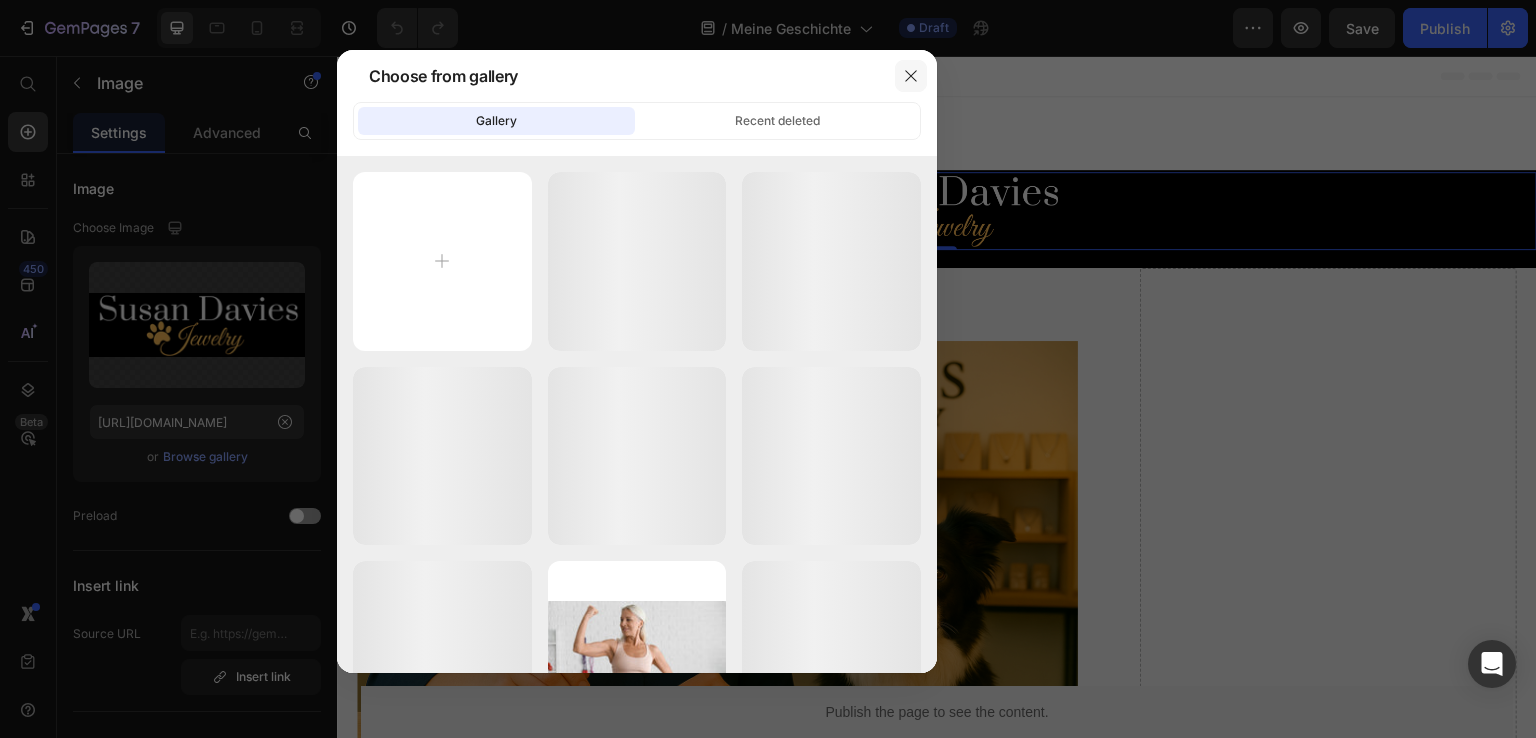 click at bounding box center [911, 76] 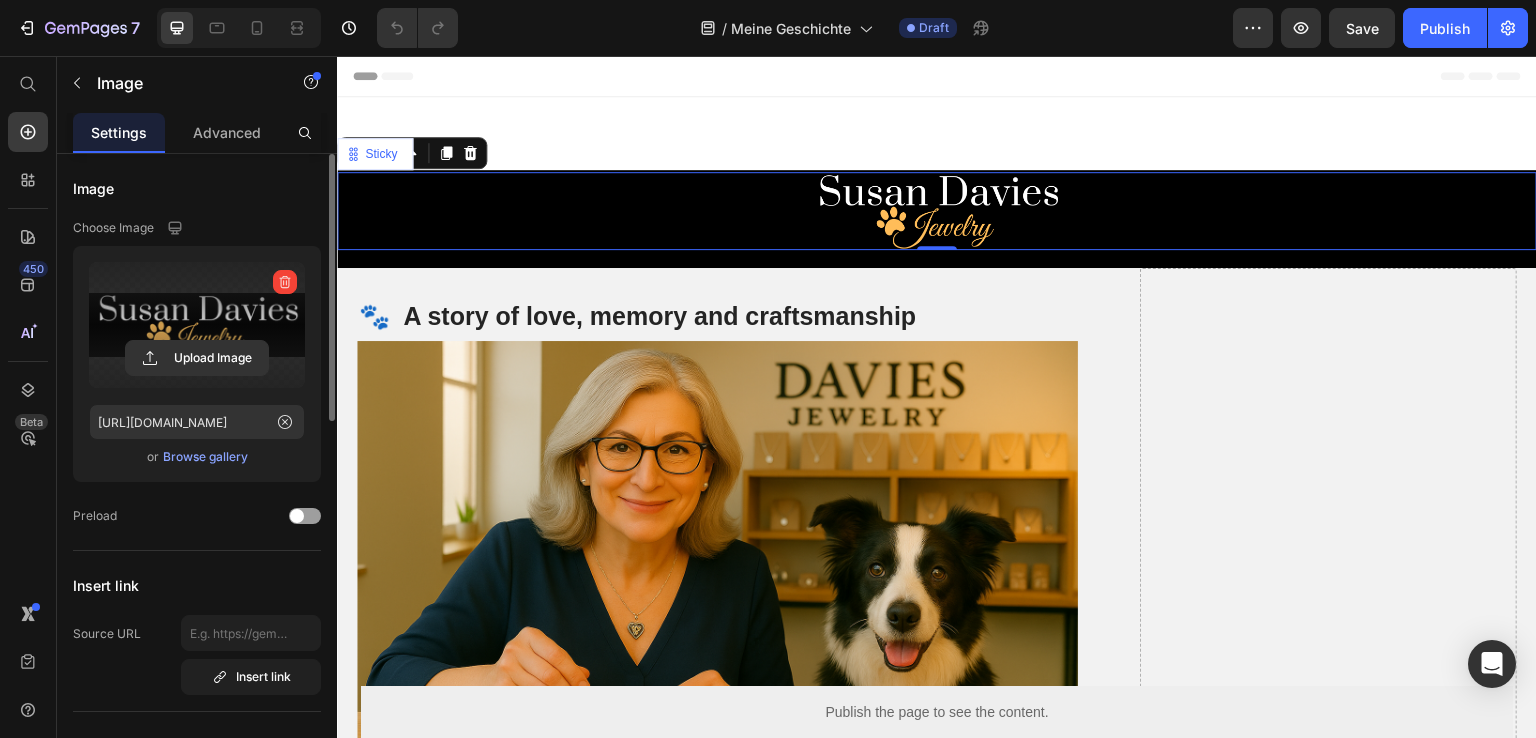 click at bounding box center (197, 325) 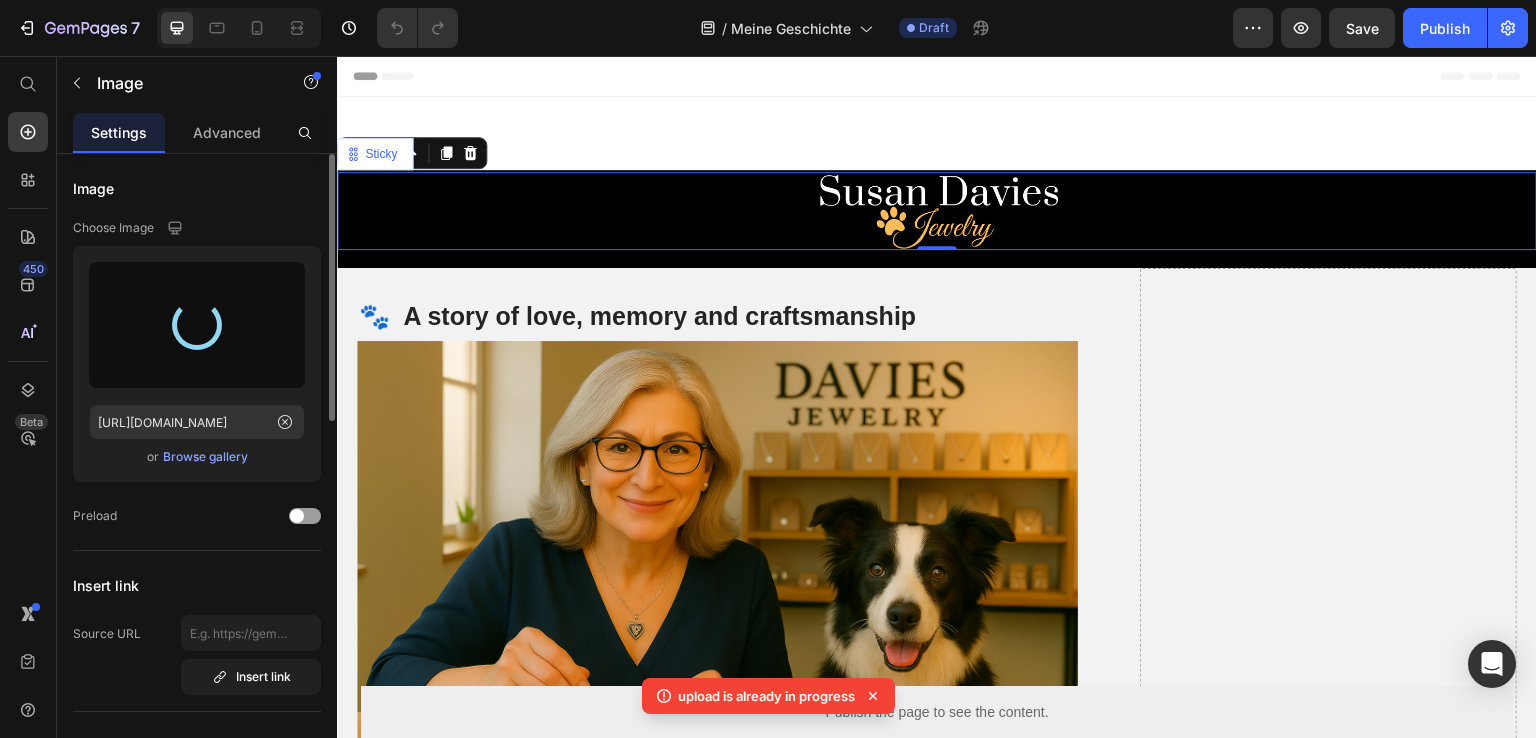 type on "[URL][DOMAIN_NAME]" 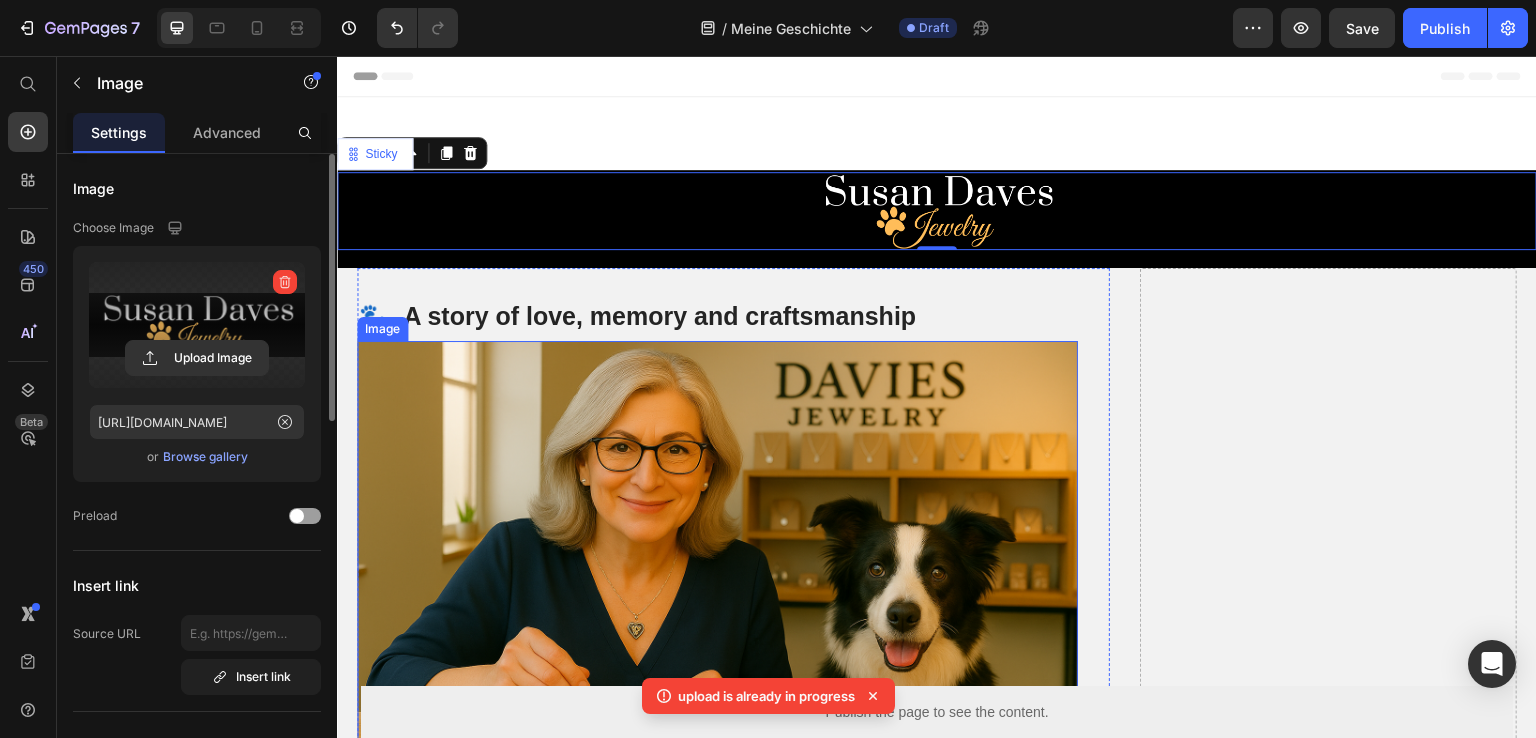click at bounding box center (717, 581) 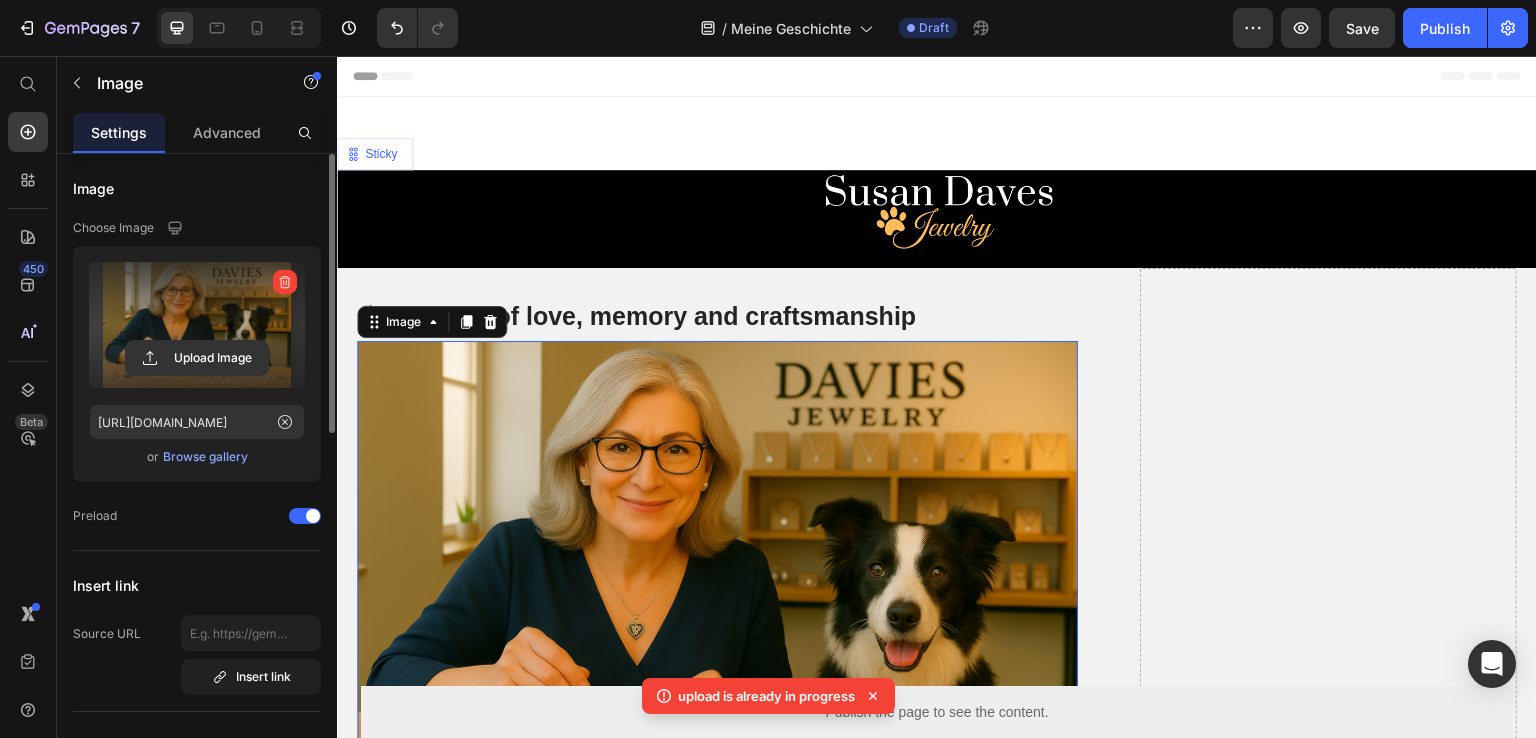 click at bounding box center (197, 325) 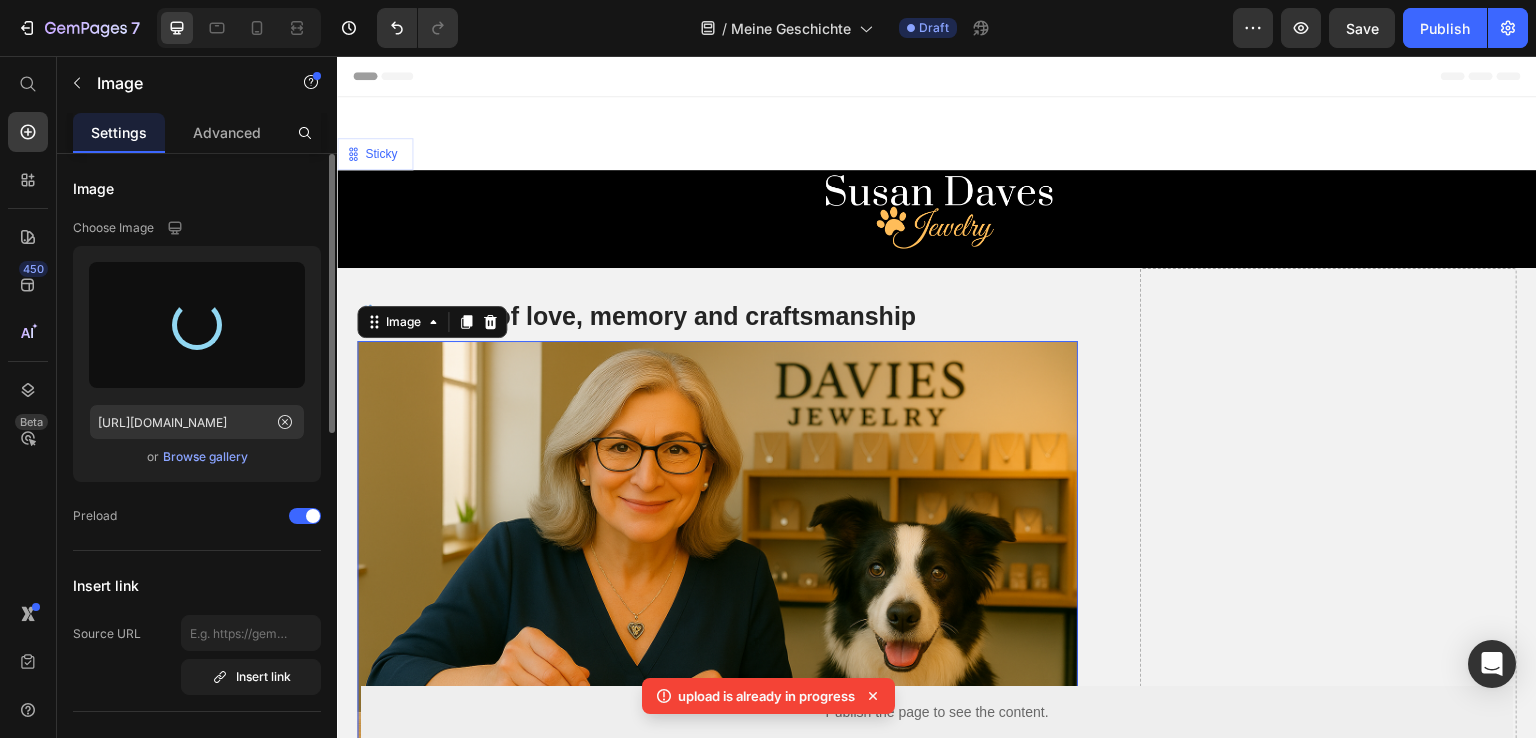 type on "[URL][DOMAIN_NAME]" 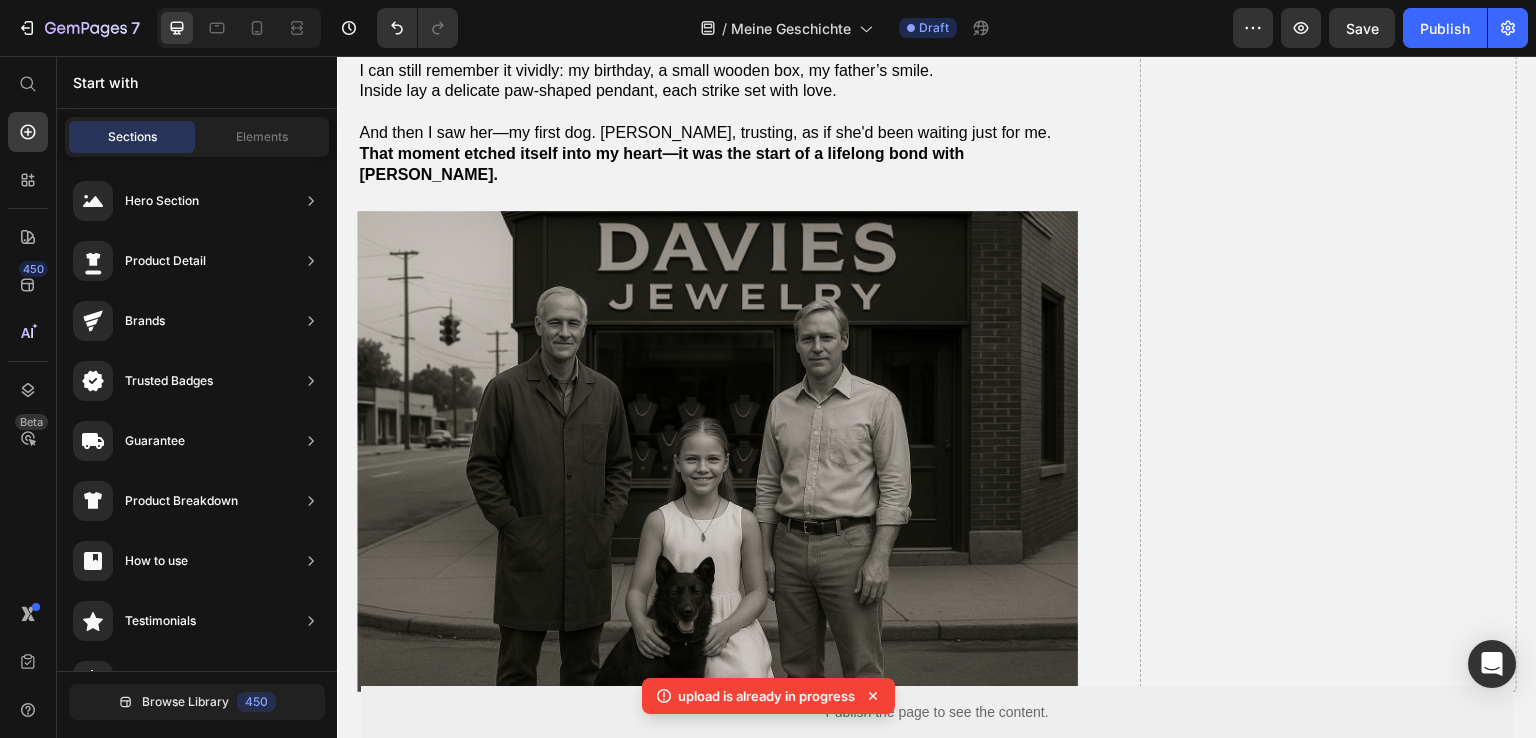 scroll, scrollTop: 908, scrollLeft: 0, axis: vertical 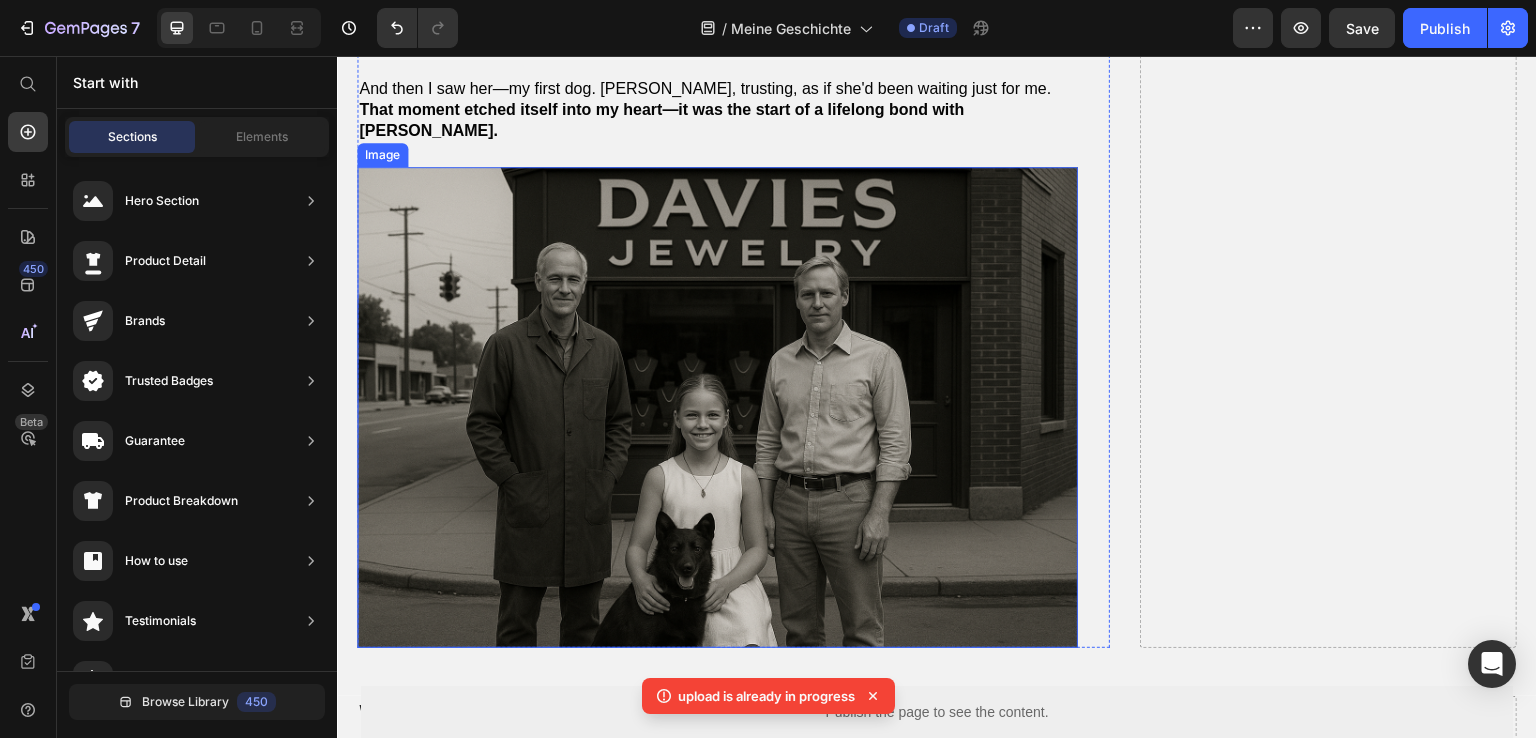 click at bounding box center [717, 407] 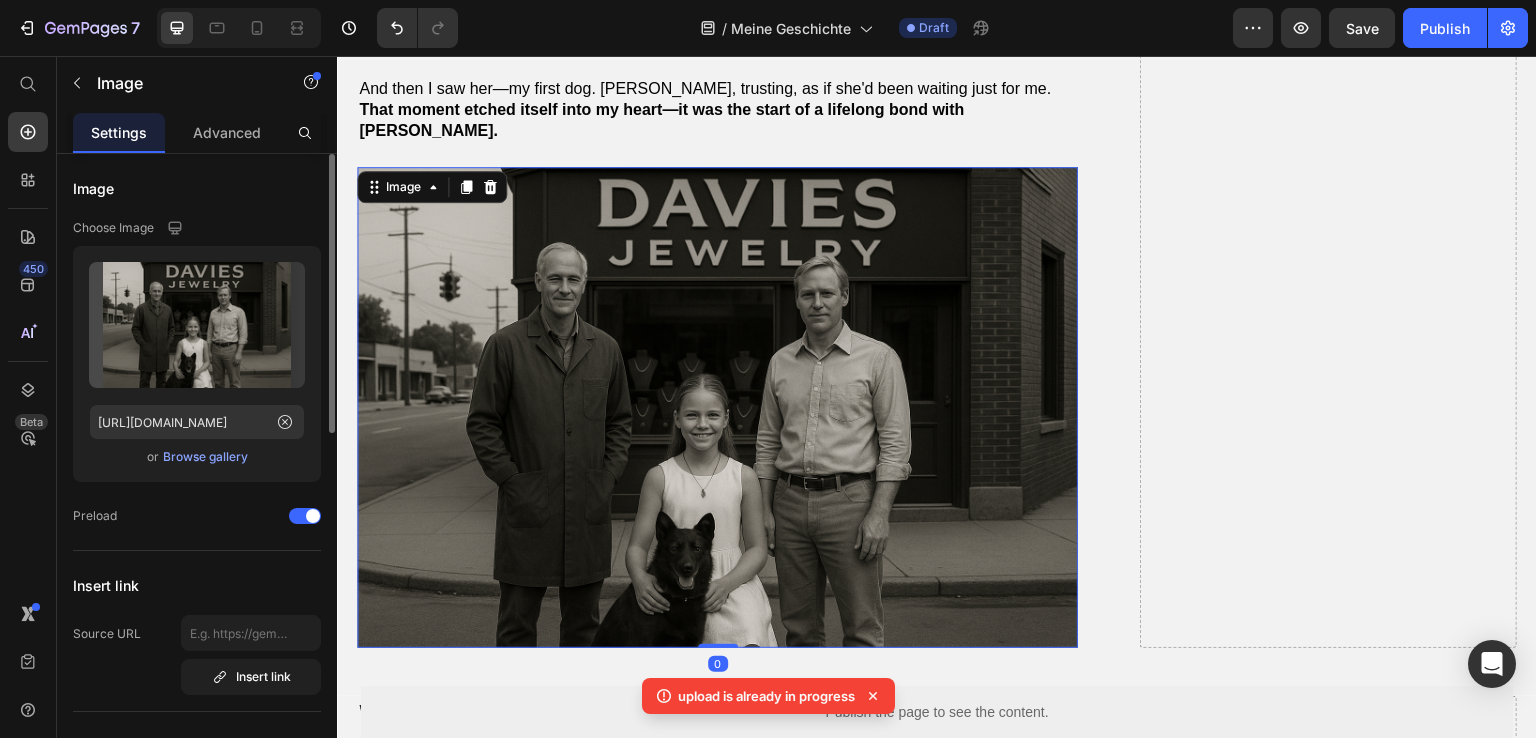 click on "Browse gallery" at bounding box center [205, 457] 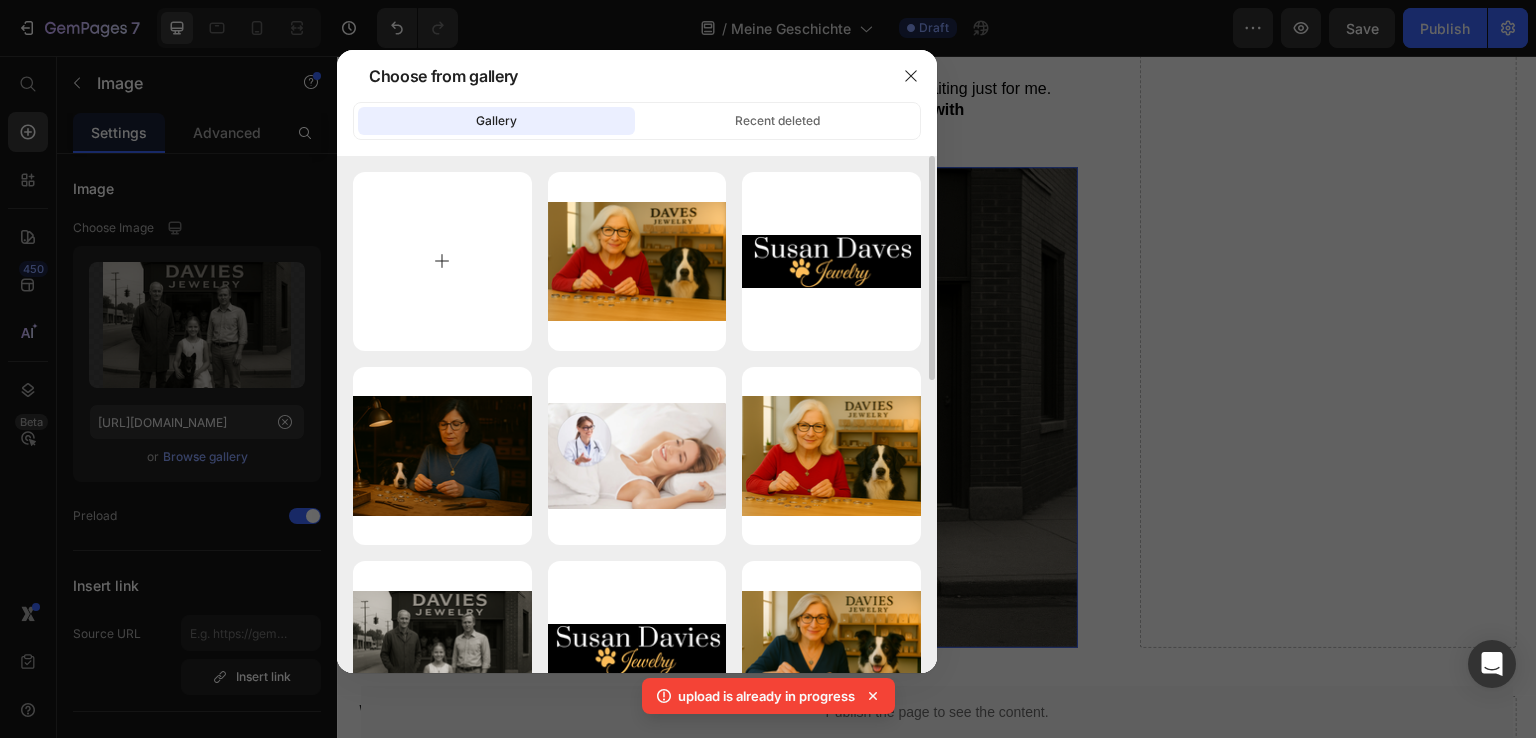 click at bounding box center (442, 261) 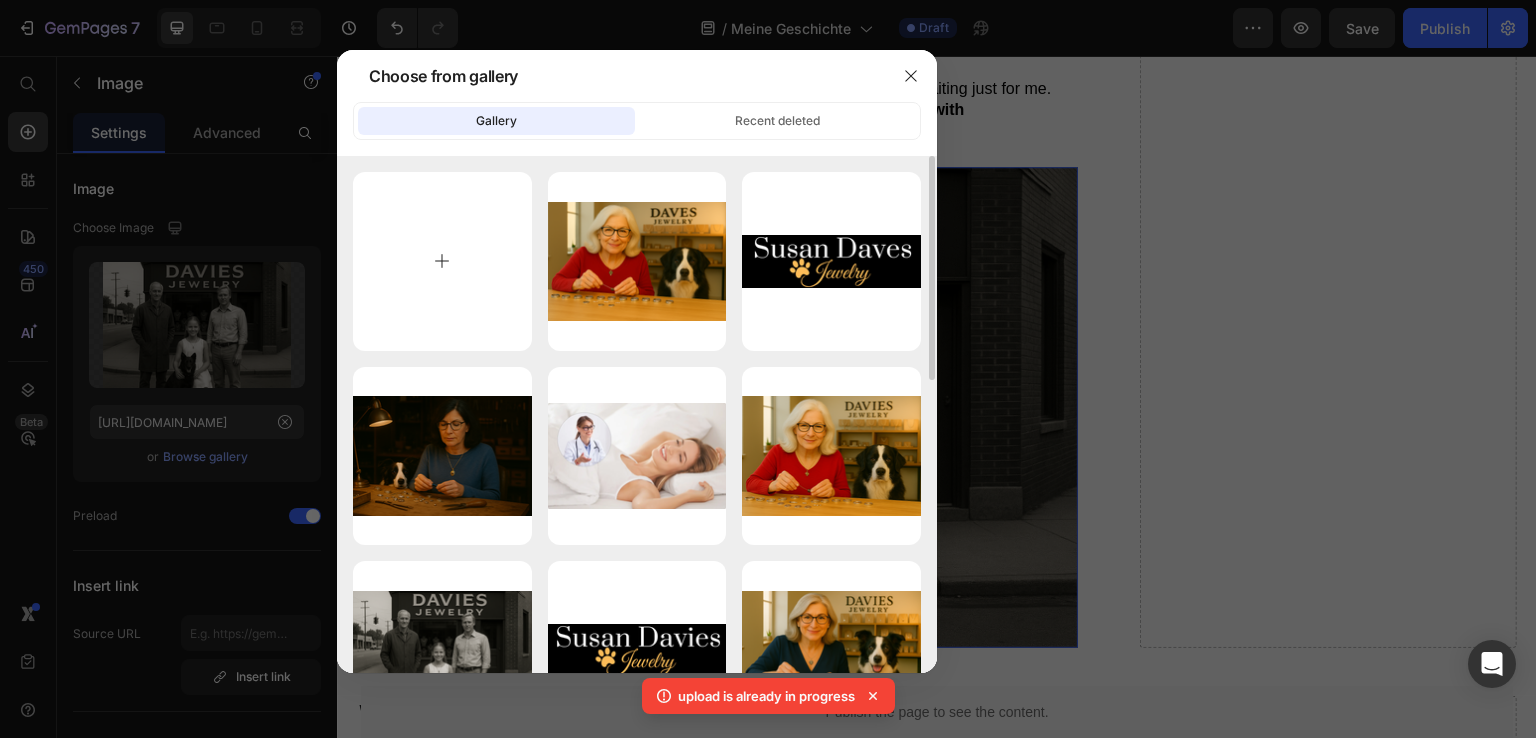 type on "C:\fakepath\[PERSON_NAME].png" 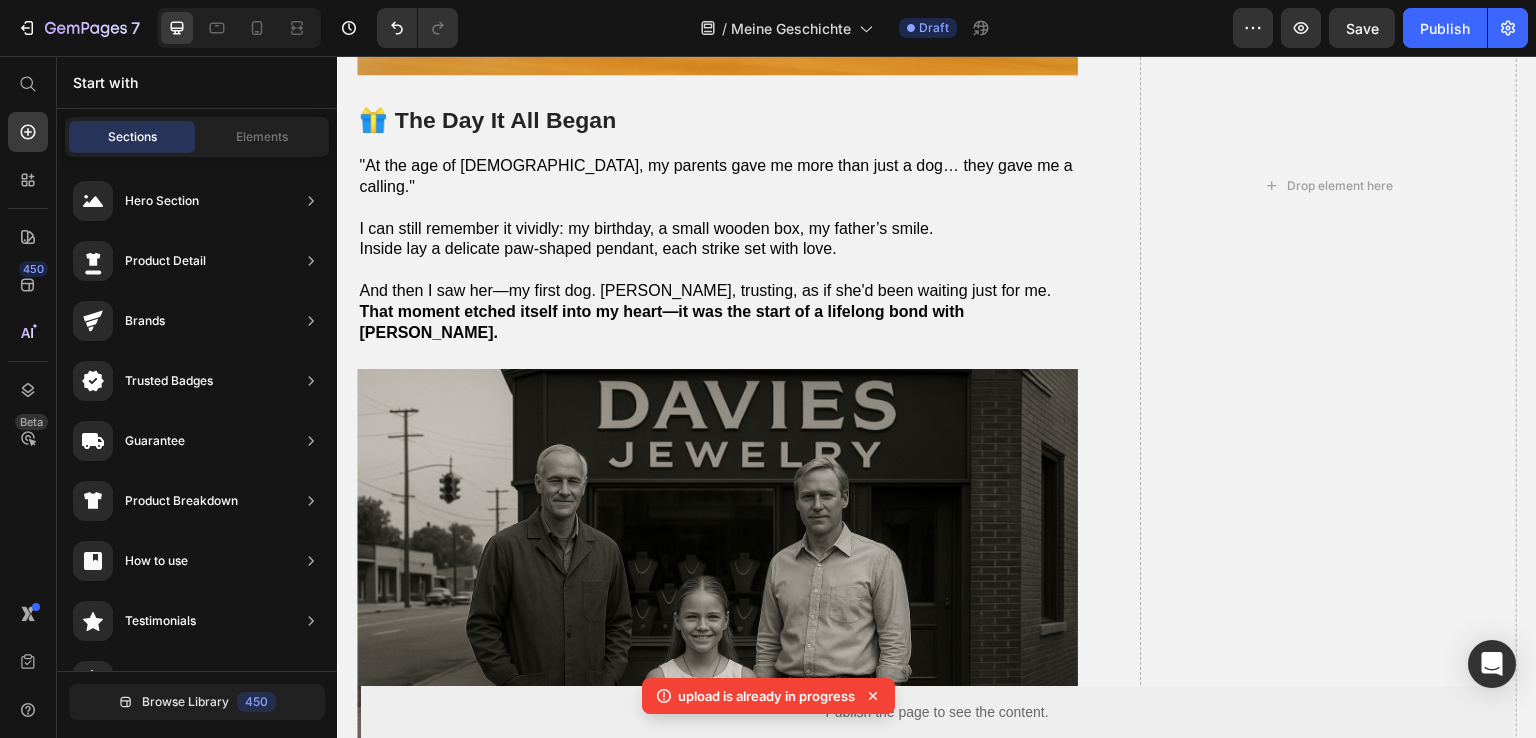 scroll, scrollTop: 676, scrollLeft: 0, axis: vertical 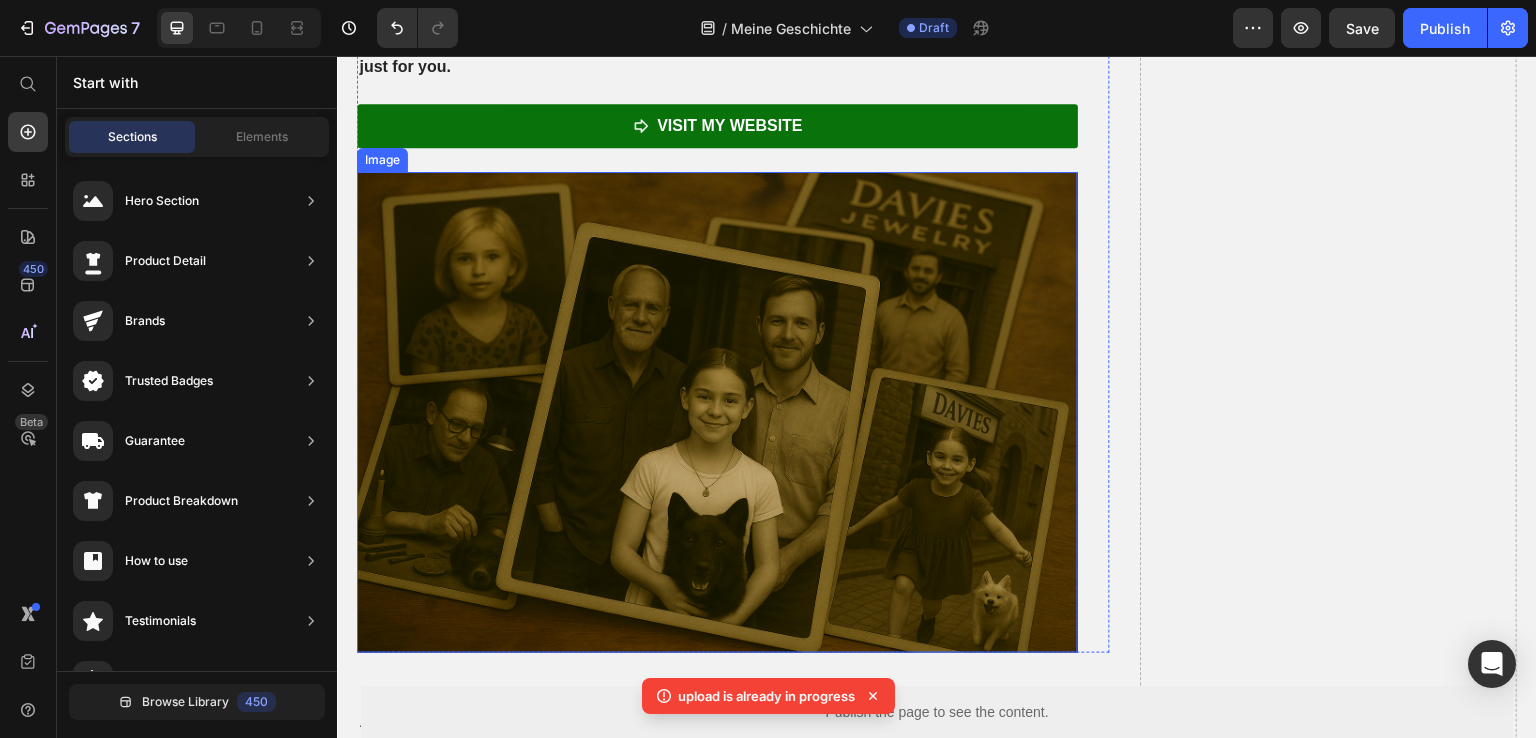 click at bounding box center (717, 412) 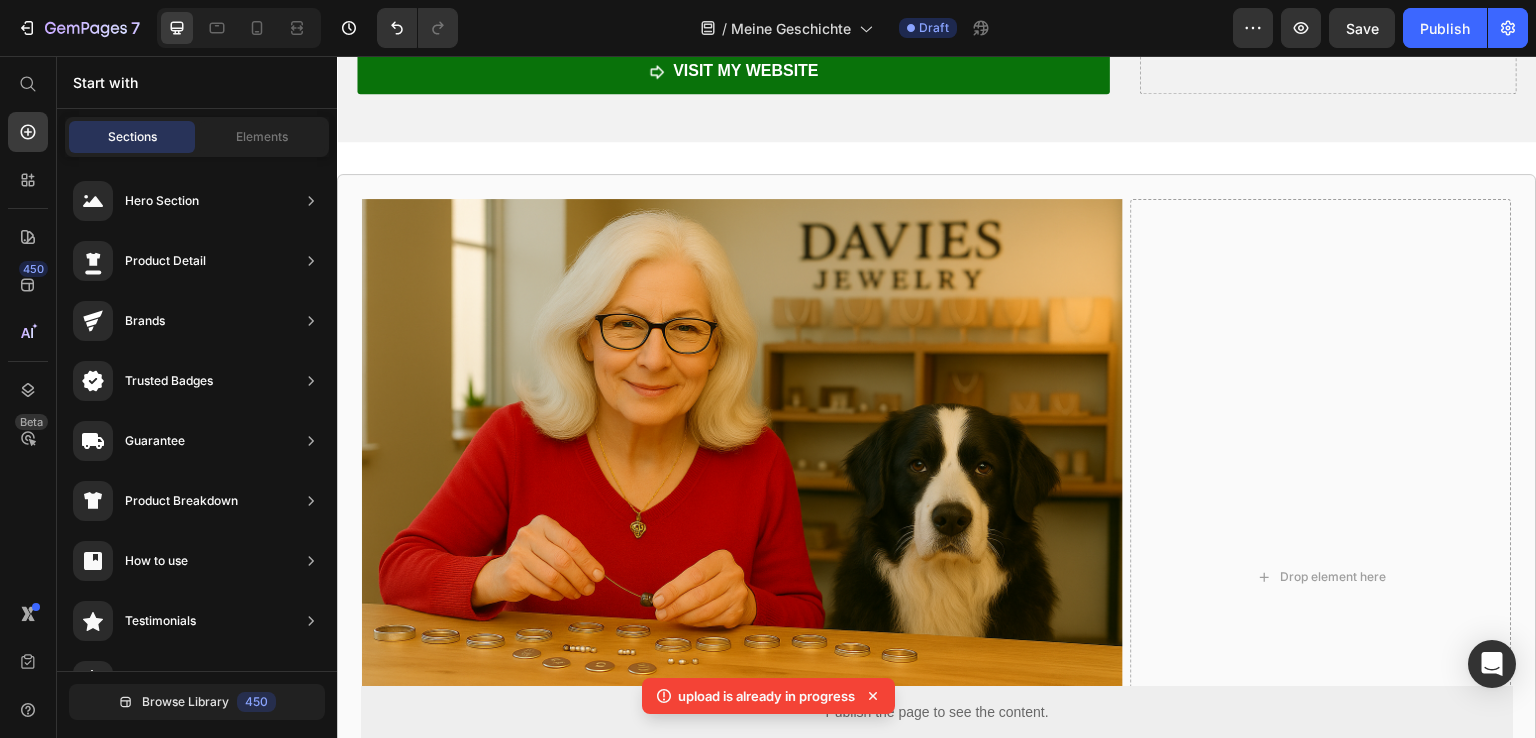 scroll, scrollTop: 4594, scrollLeft: 0, axis: vertical 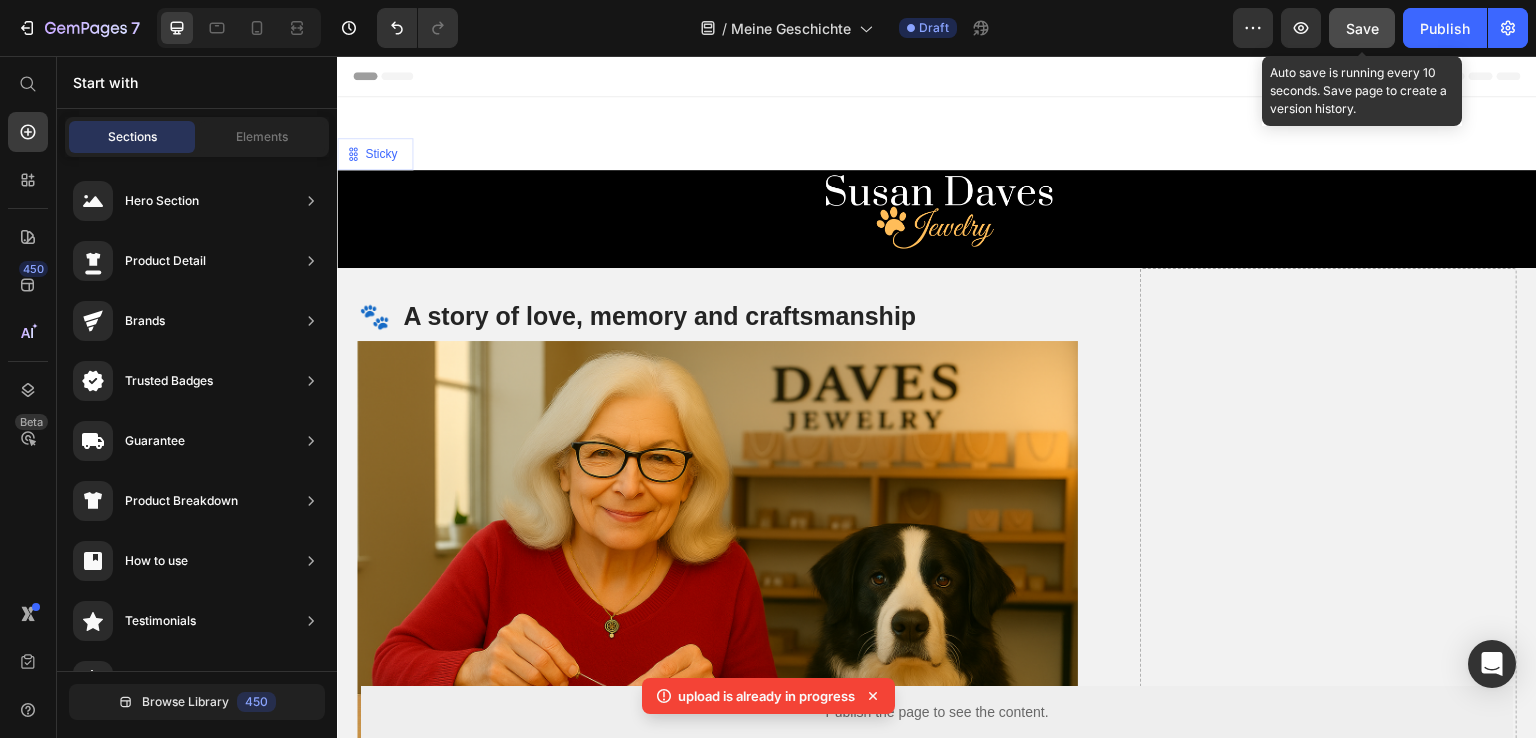 click on "Save" at bounding box center (1362, 28) 